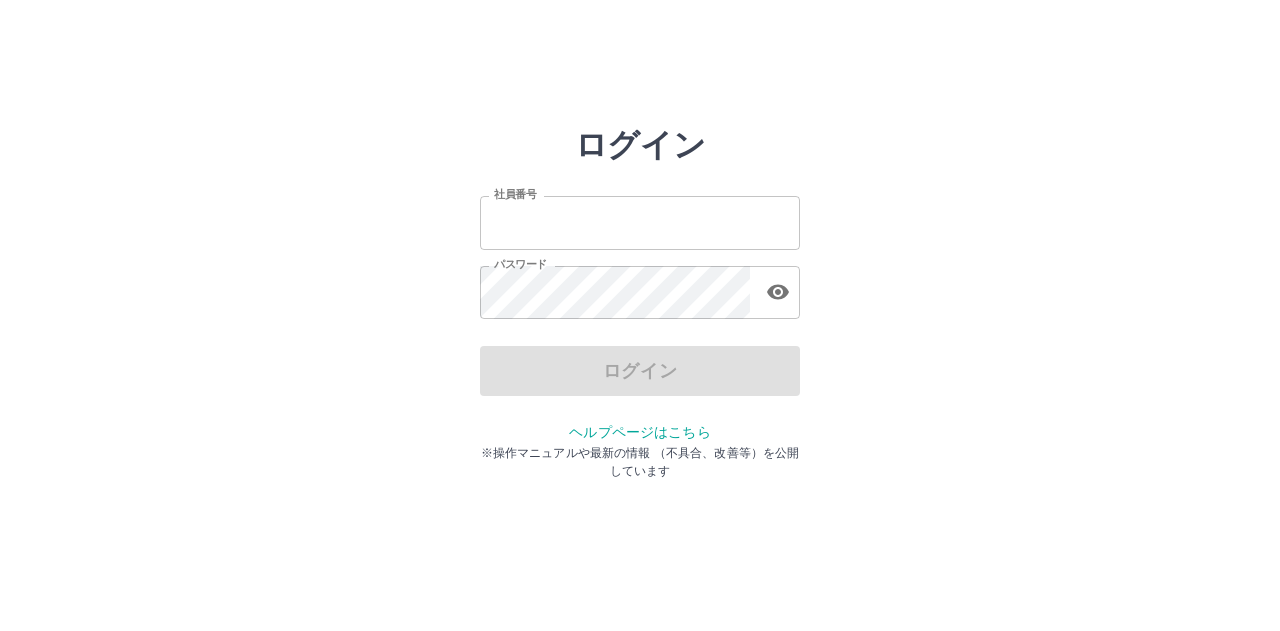 scroll, scrollTop: 0, scrollLeft: 0, axis: both 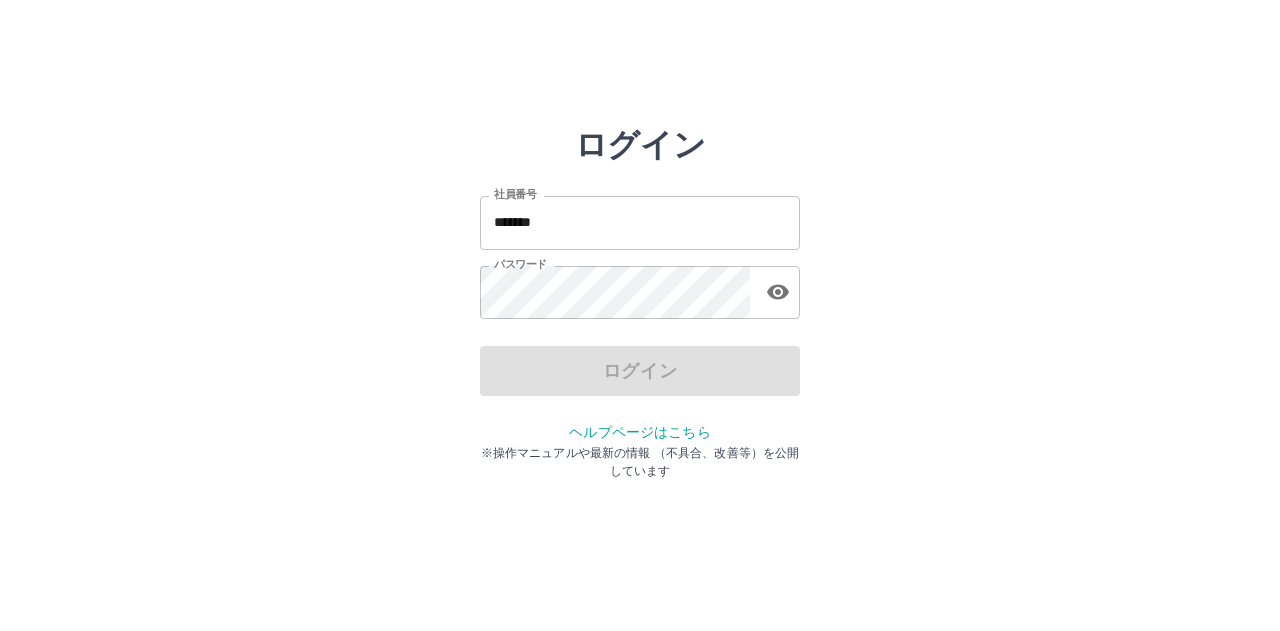 click on "*******" at bounding box center (640, 222) 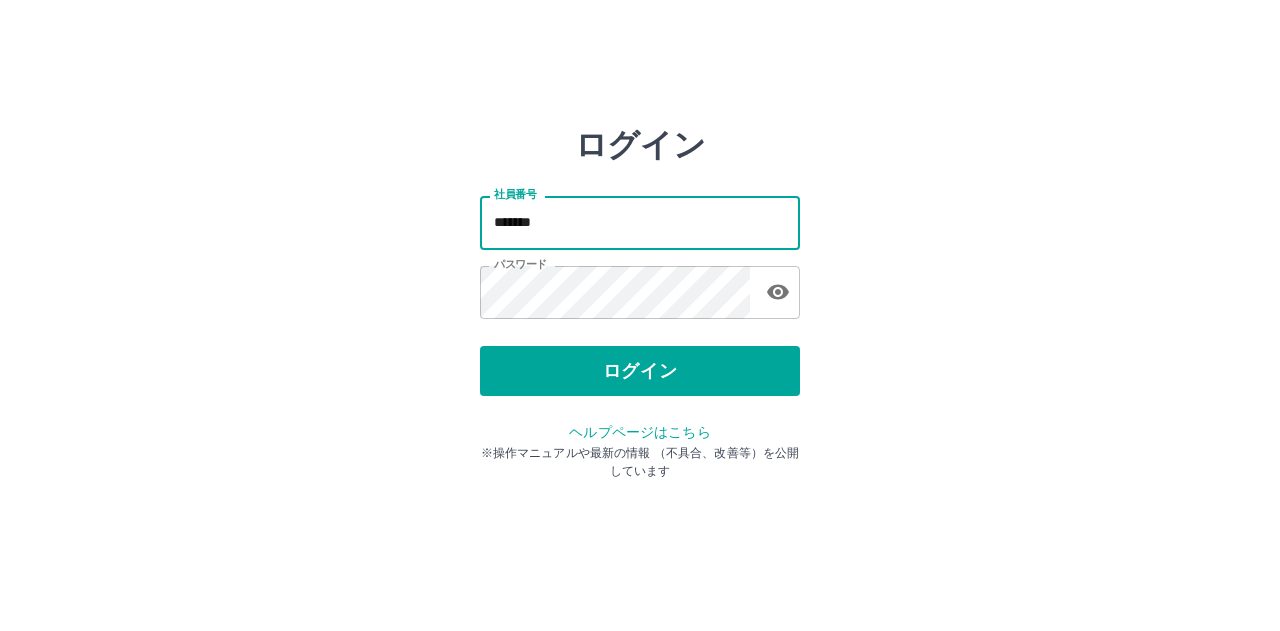 type on "*******" 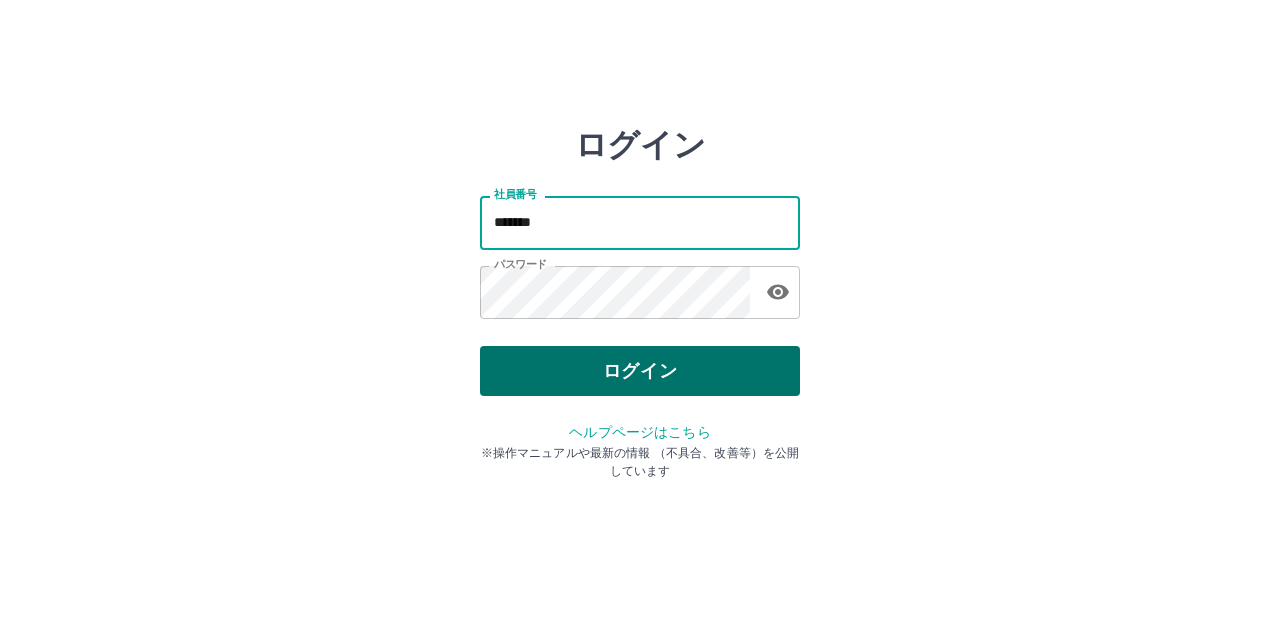 click on "ログイン" at bounding box center [640, 371] 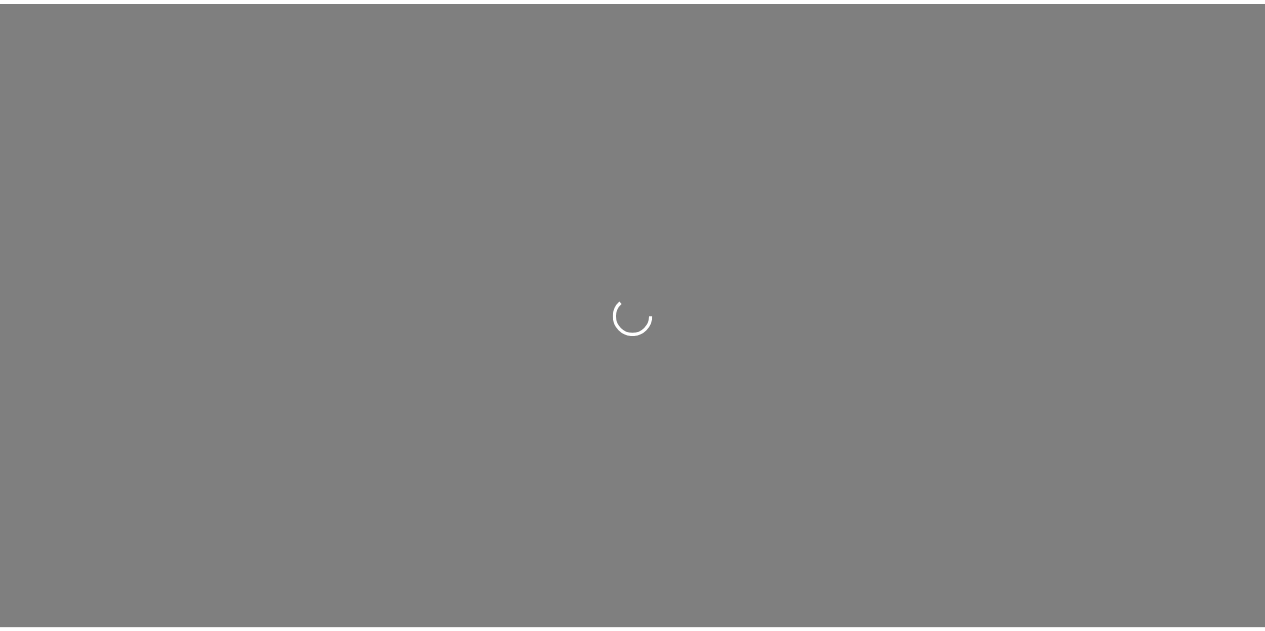 scroll, scrollTop: 0, scrollLeft: 0, axis: both 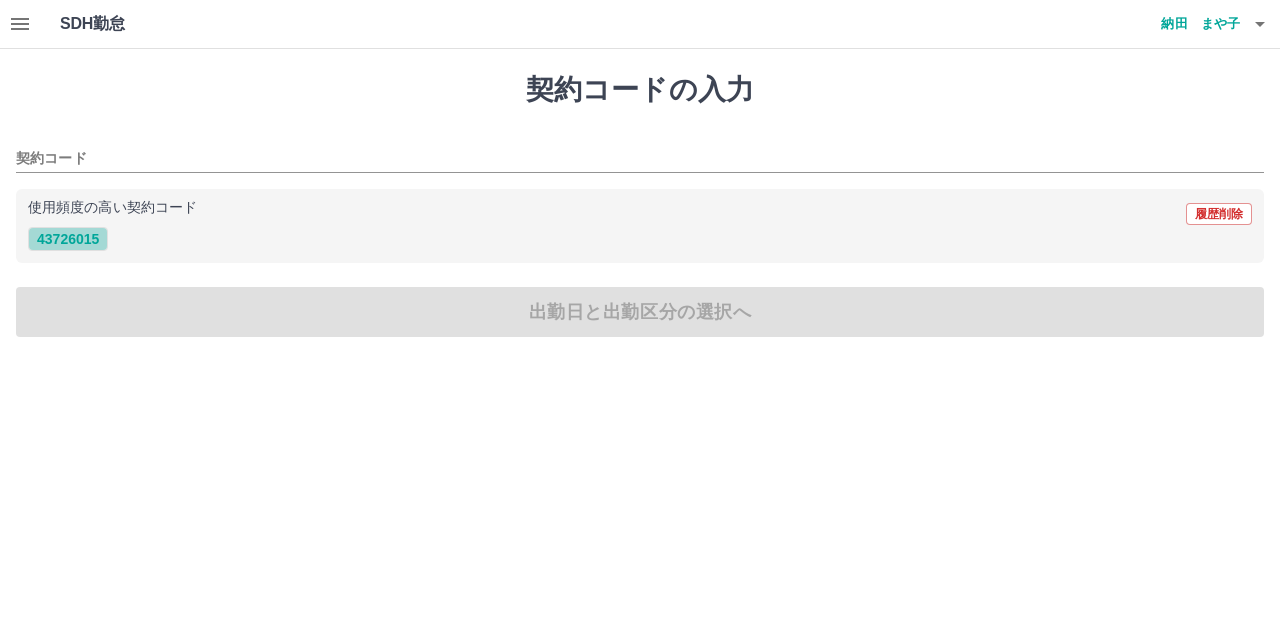click on "43726015" at bounding box center (68, 239) 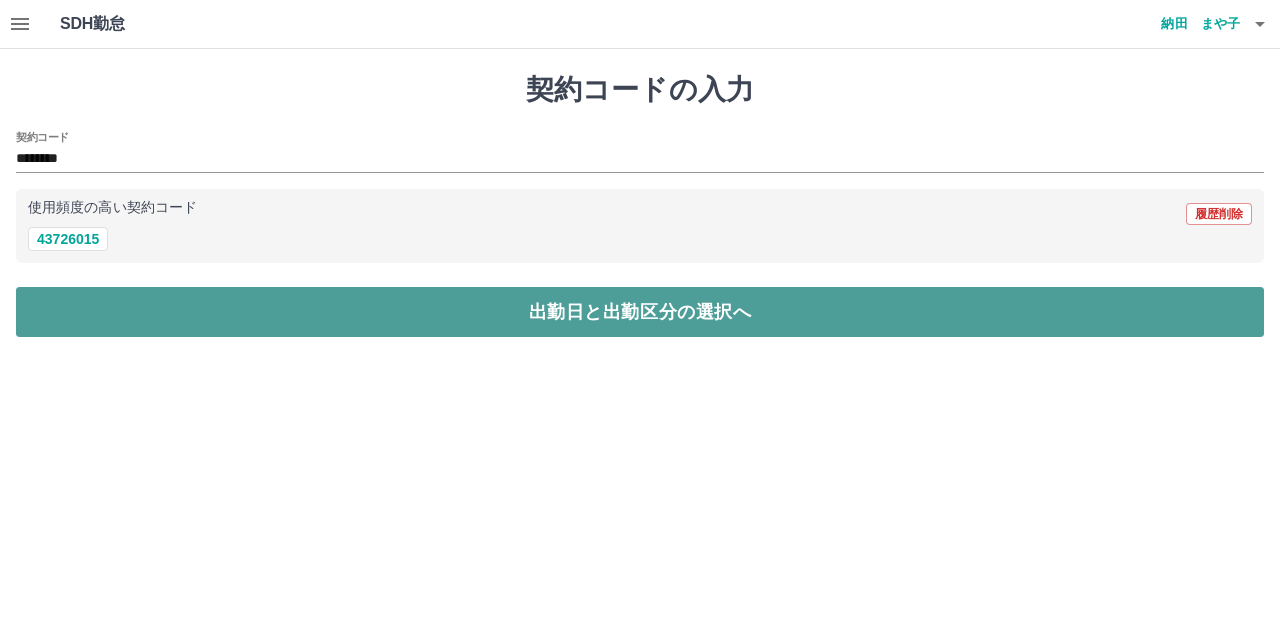 click on "出勤日と出勤区分の選択へ" at bounding box center [640, 312] 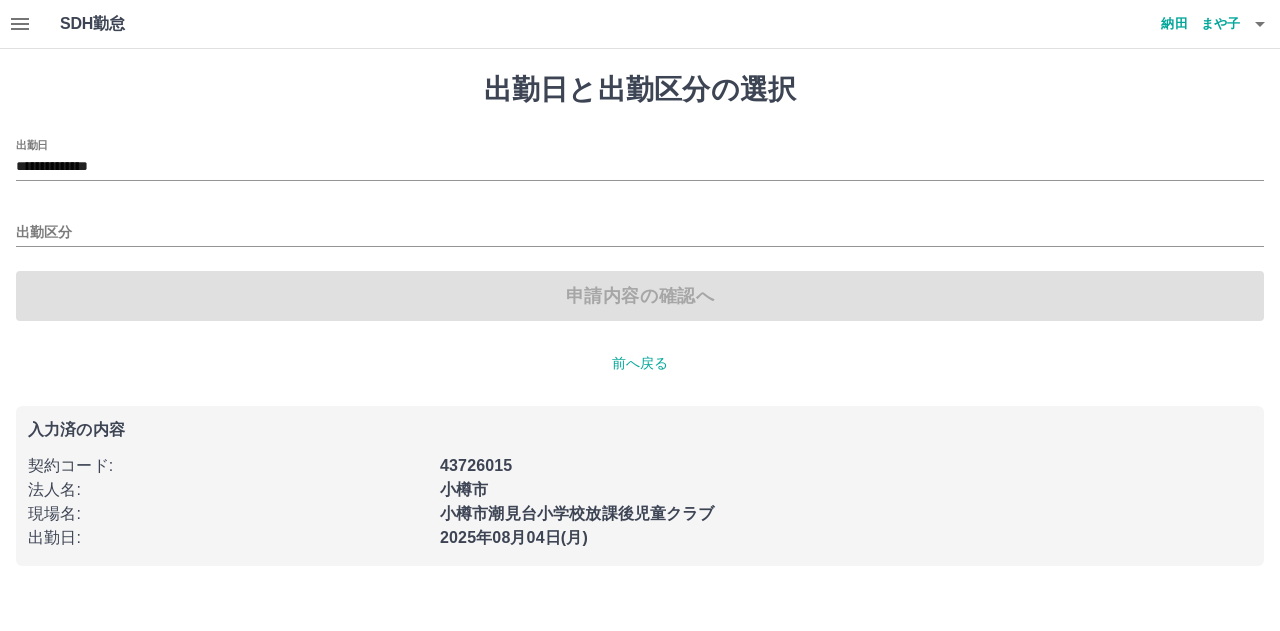 drag, startPoint x: 66, startPoint y: 303, endPoint x: 56, endPoint y: 308, distance: 11.18034 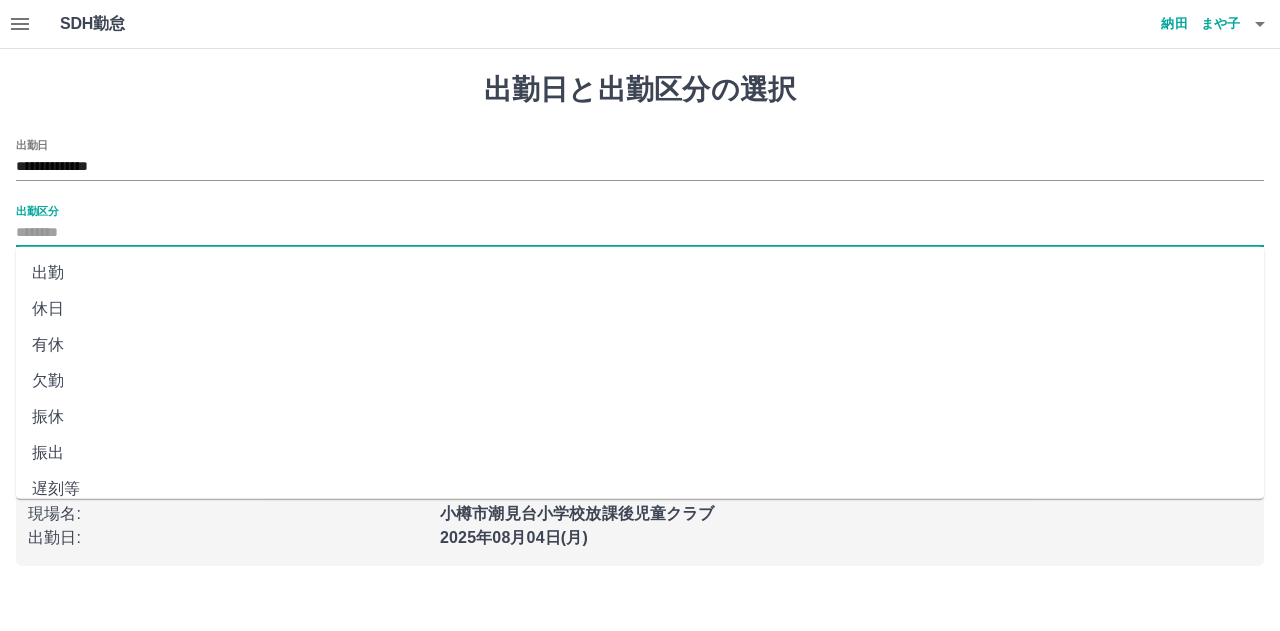 click on "出勤区分" at bounding box center [640, 233] 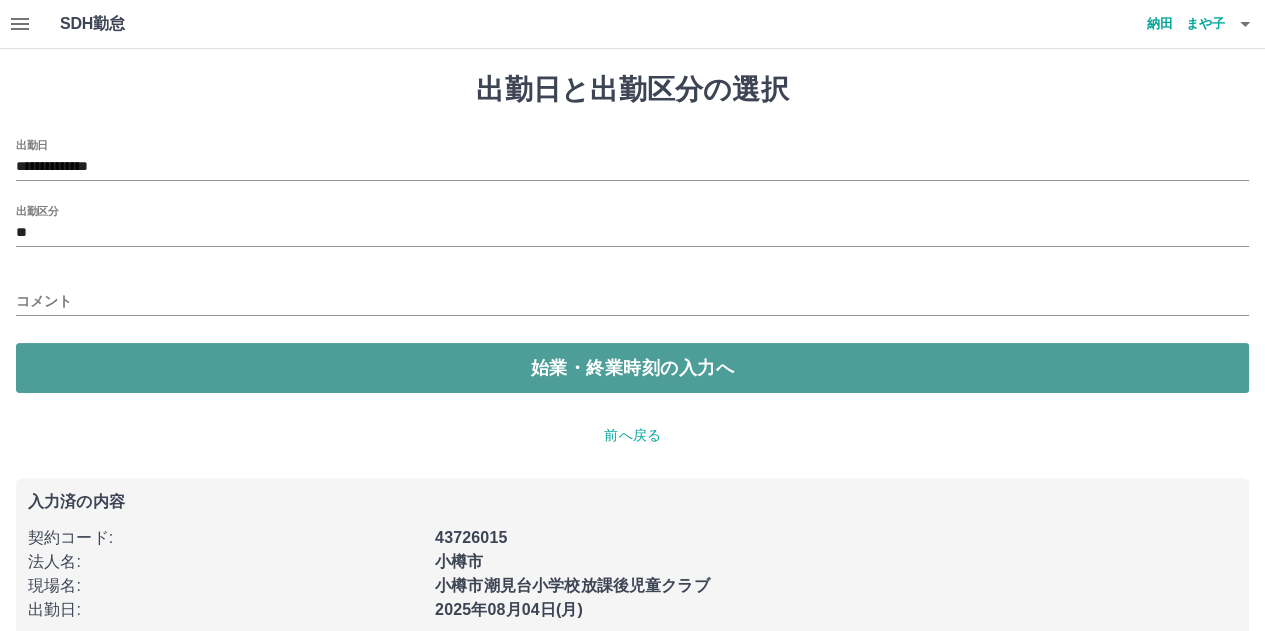 click on "始業・終業時刻の入力へ" at bounding box center [632, 368] 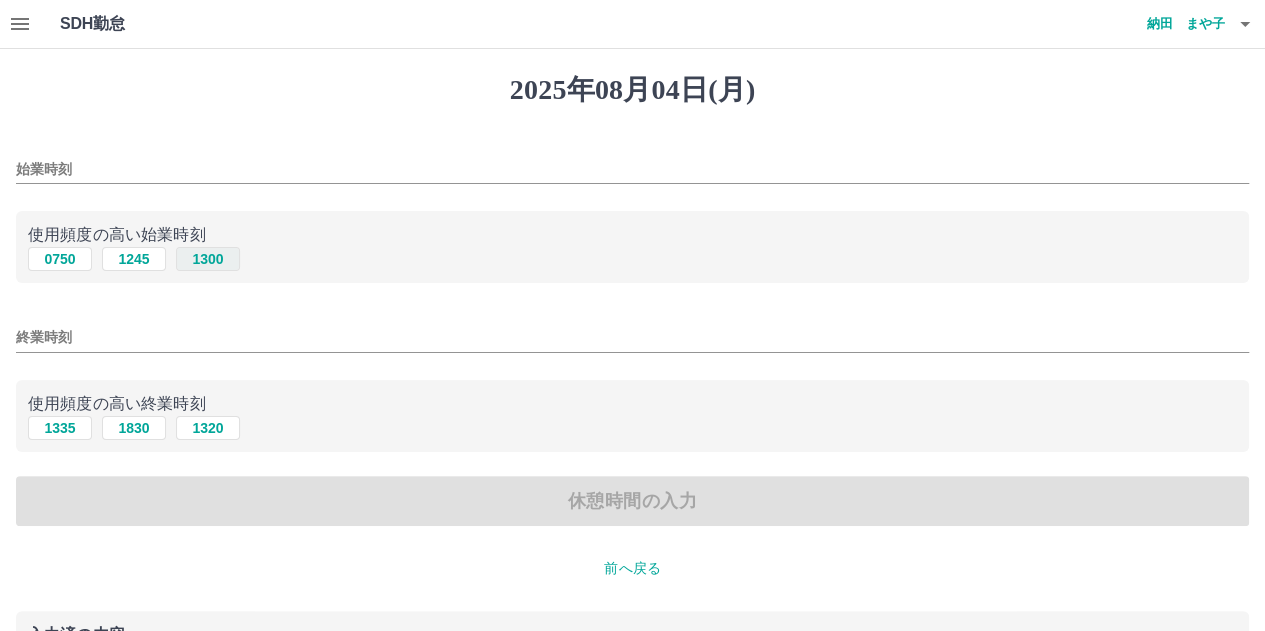 click on "1300" at bounding box center (208, 259) 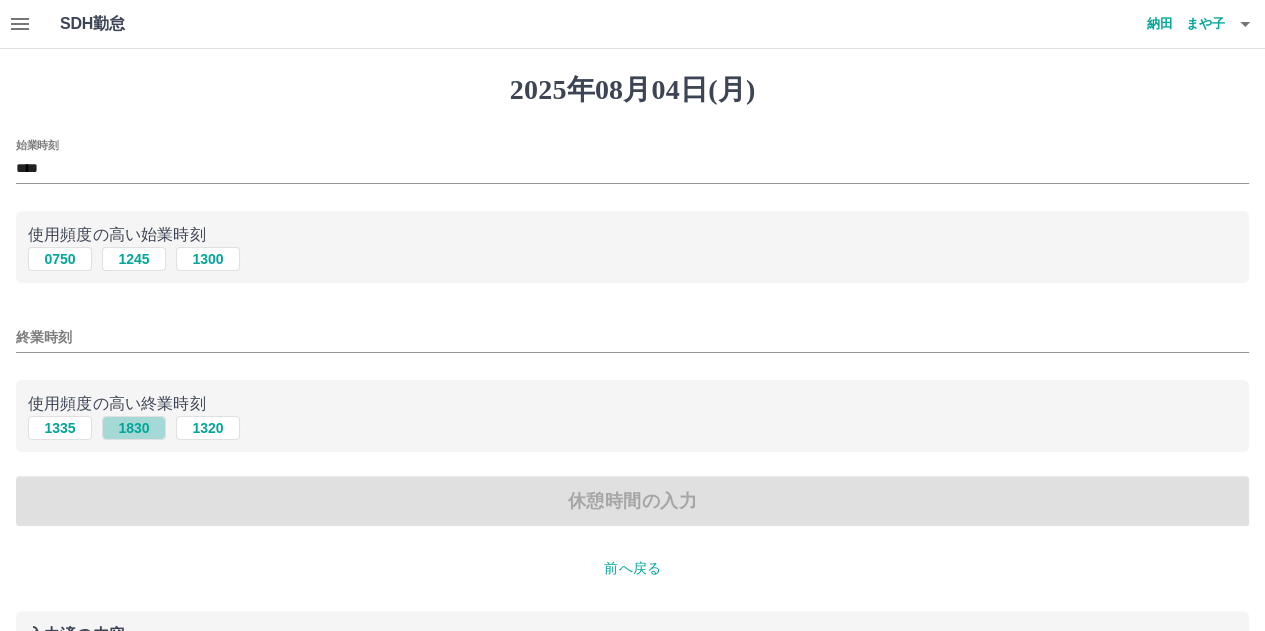 click on "1830" at bounding box center [134, 428] 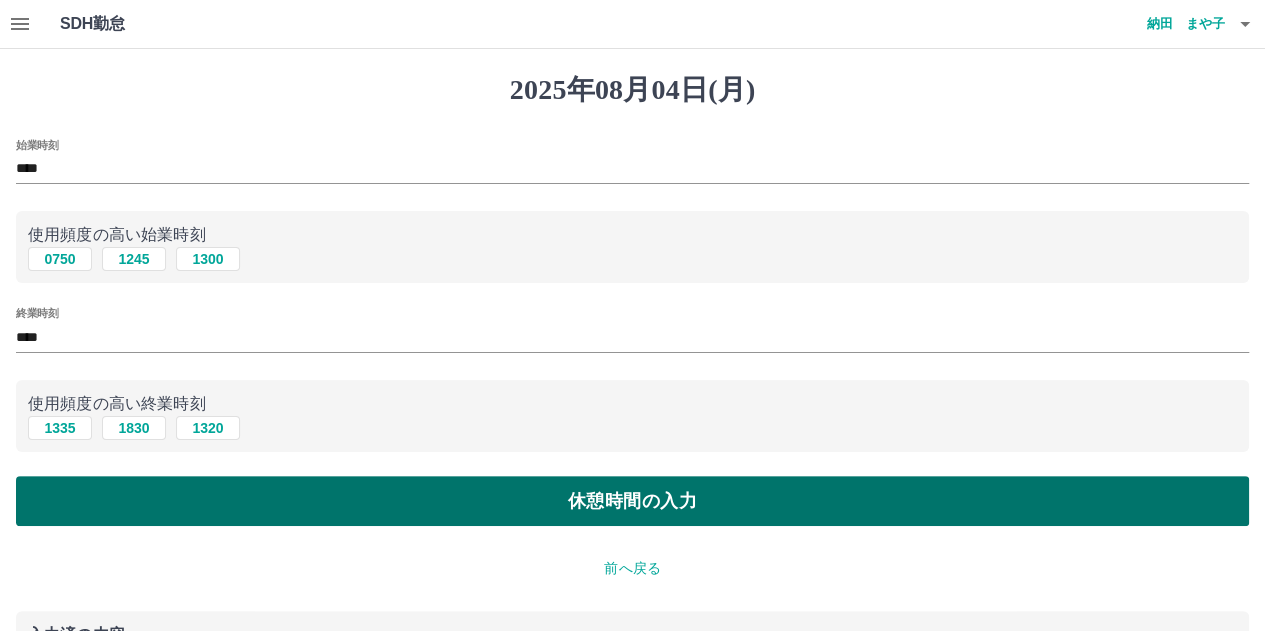 click on "休憩時間の入力" at bounding box center (632, 501) 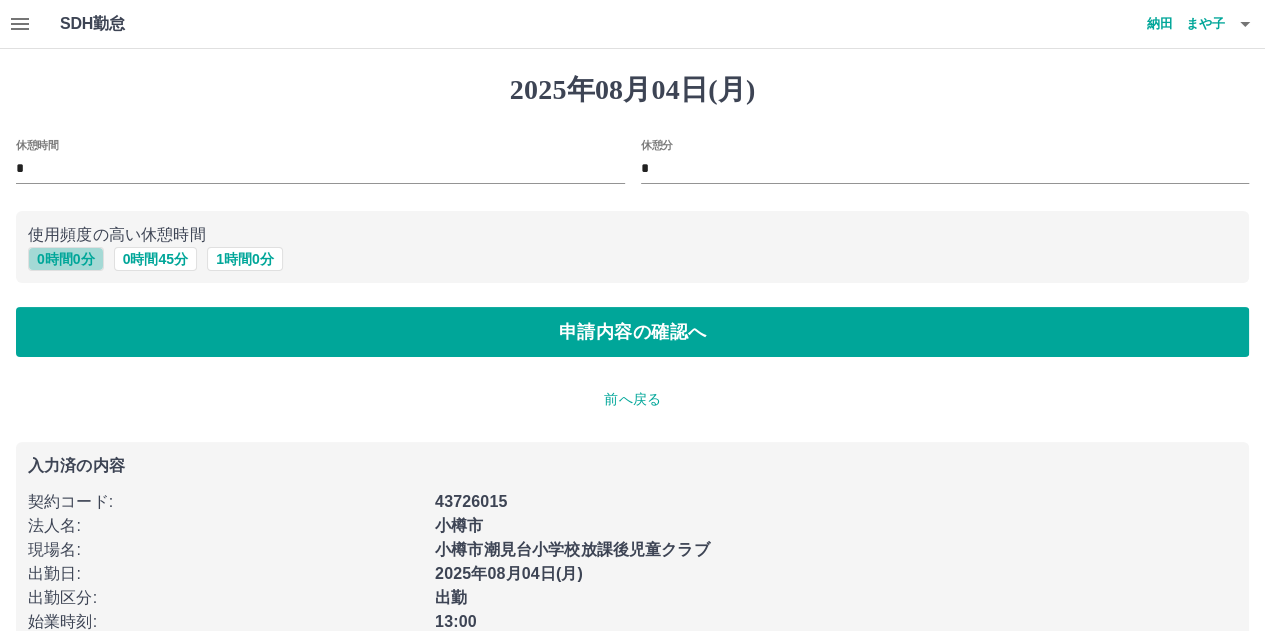click on "0 時間 0 分" at bounding box center [66, 259] 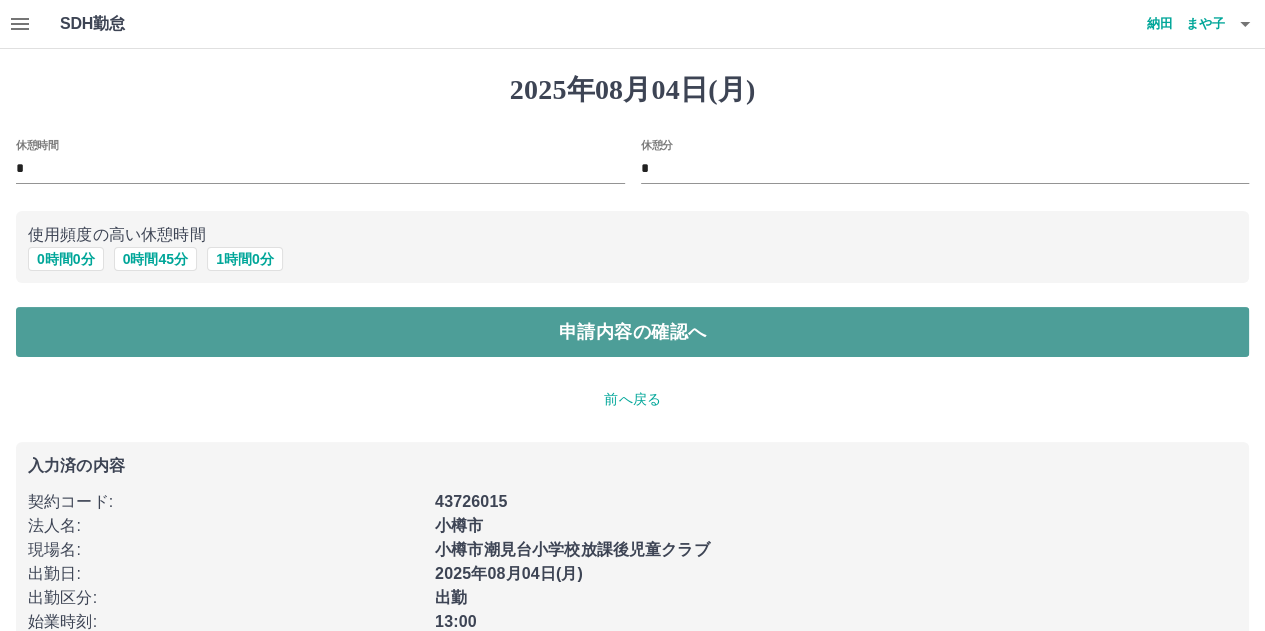 click on "申請内容の確認へ" at bounding box center [632, 332] 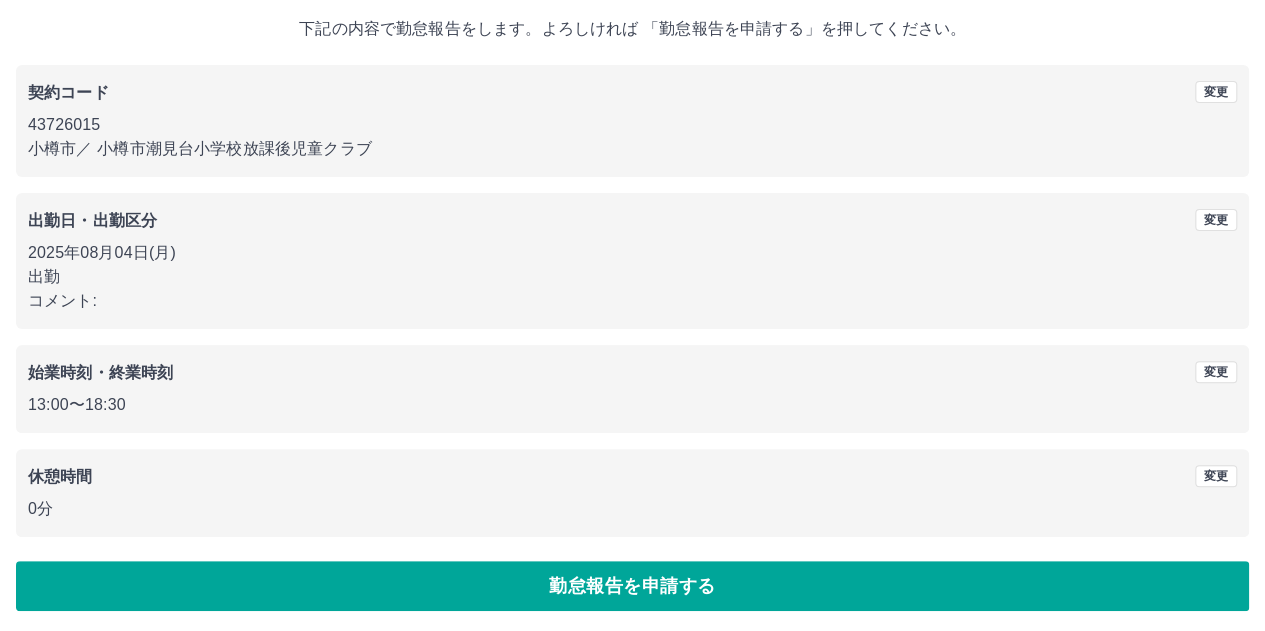 scroll, scrollTop: 116, scrollLeft: 0, axis: vertical 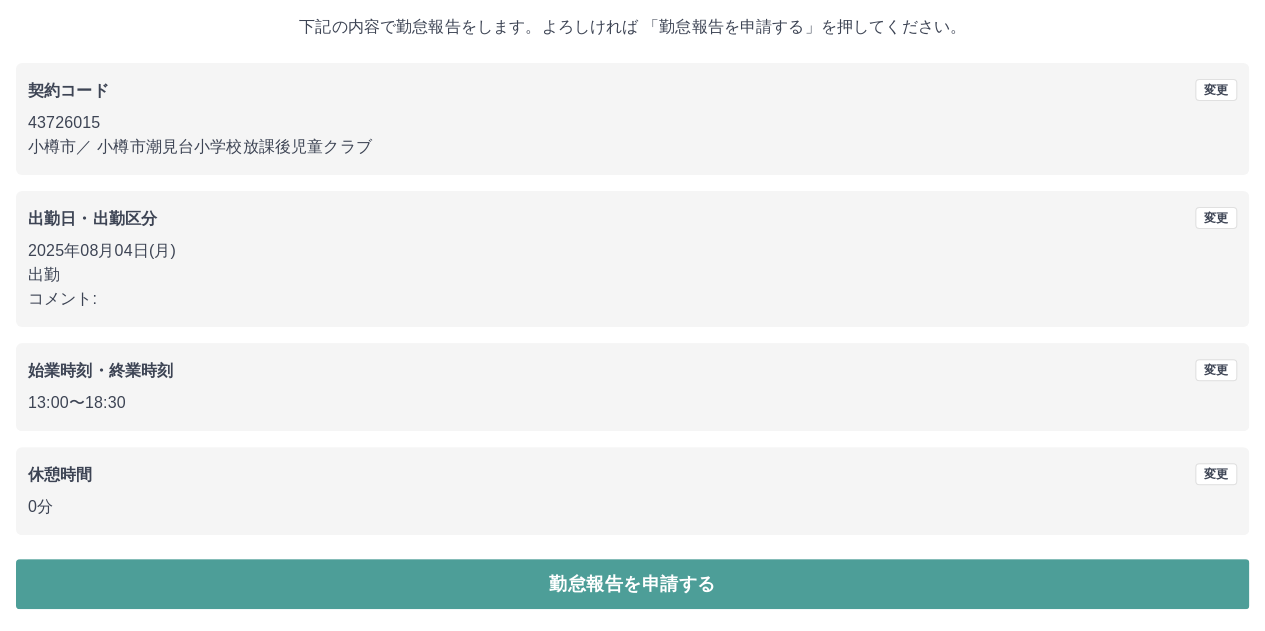 click on "勤怠報告を申請する" at bounding box center [632, 584] 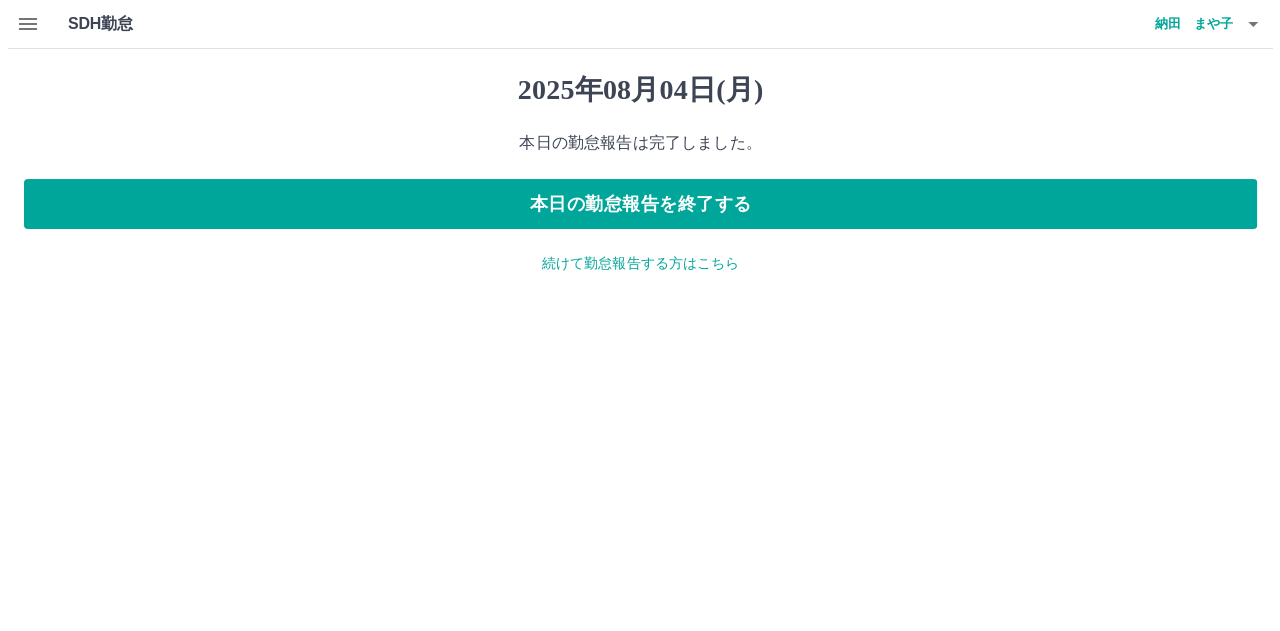scroll, scrollTop: 0, scrollLeft: 0, axis: both 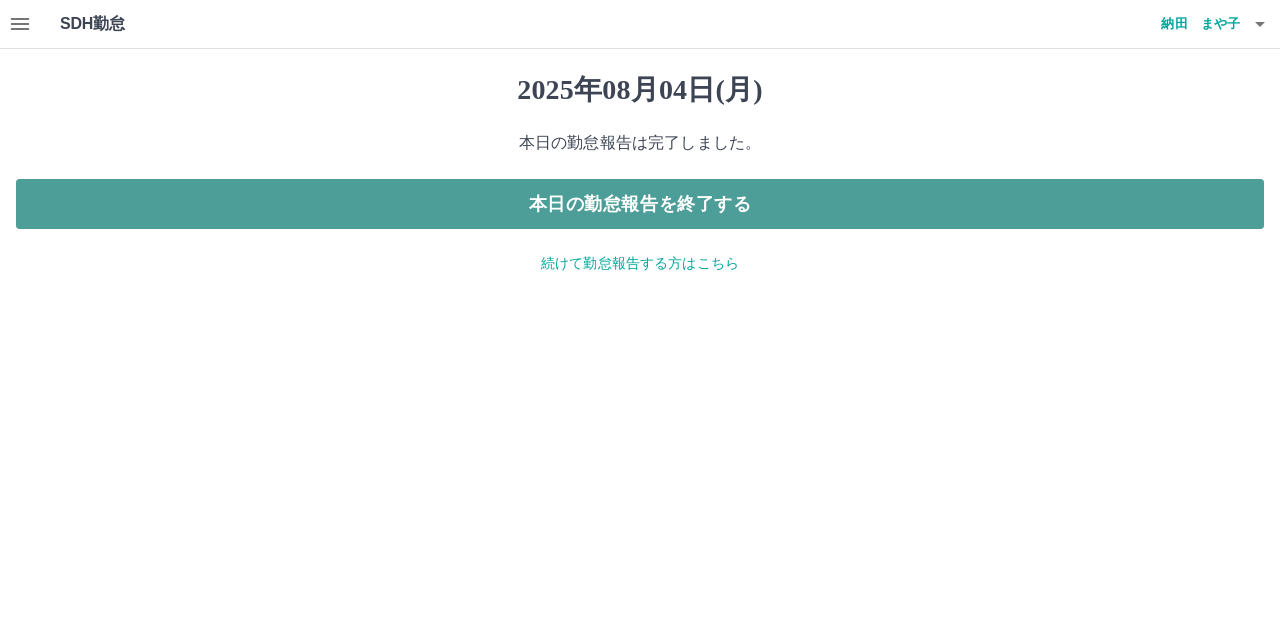 click on "本日の勤怠報告を終了する" at bounding box center [640, 204] 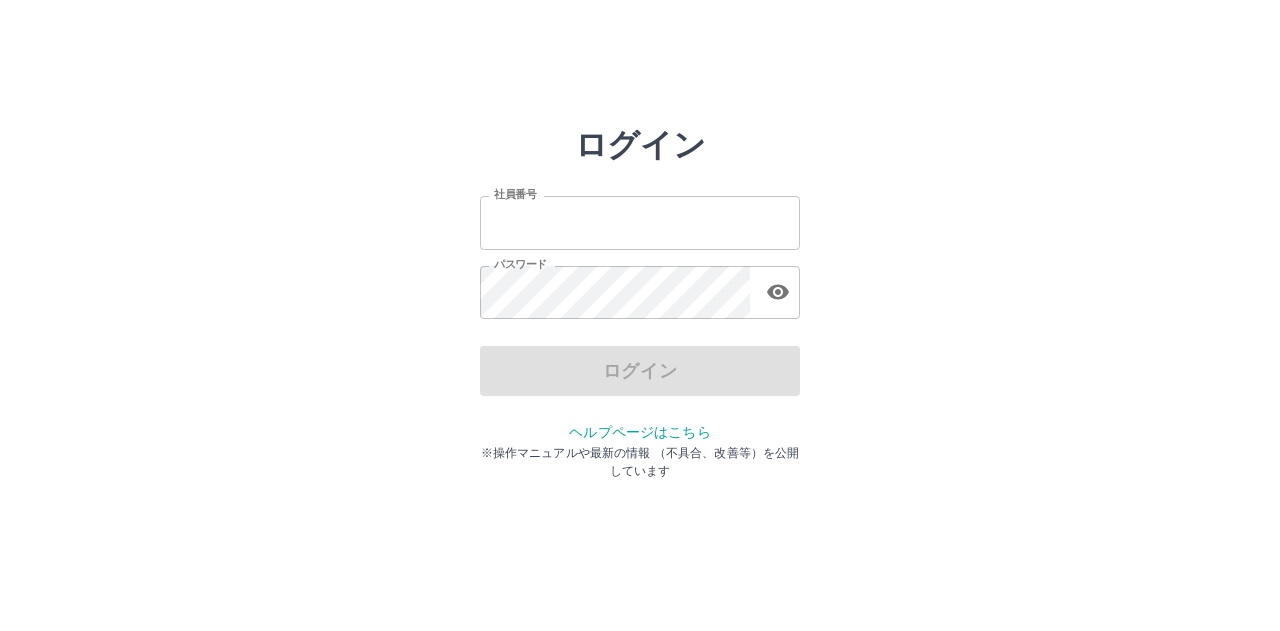 scroll, scrollTop: 0, scrollLeft: 0, axis: both 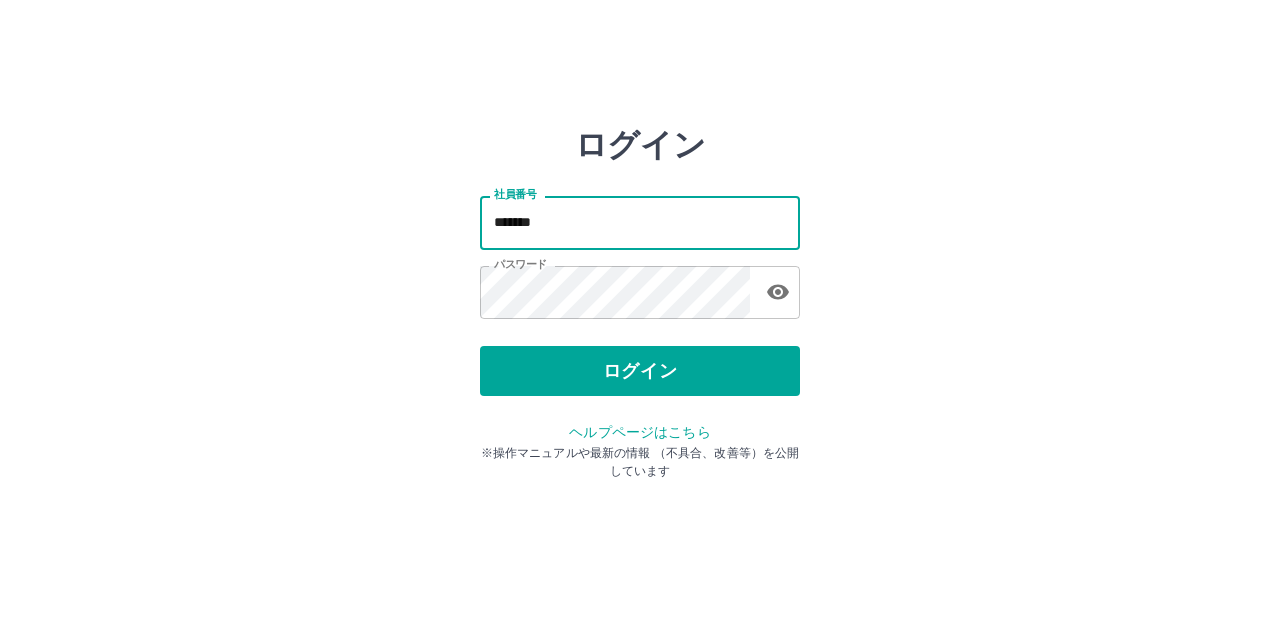 click on "*******" at bounding box center (640, 222) 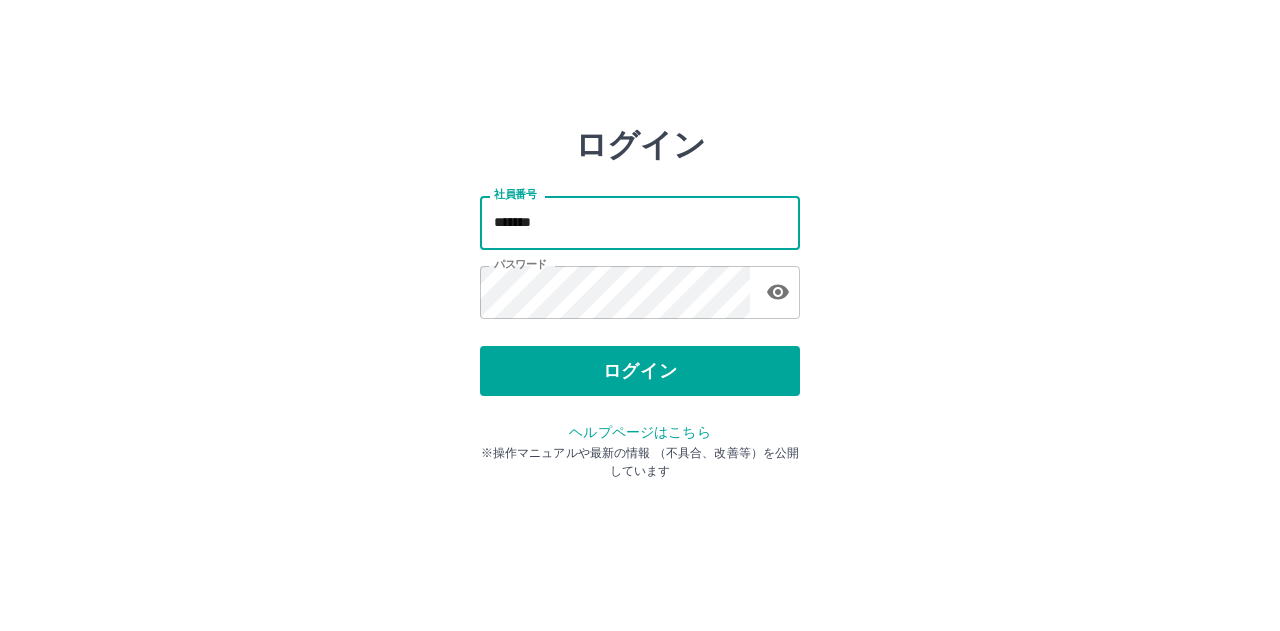 type on "*******" 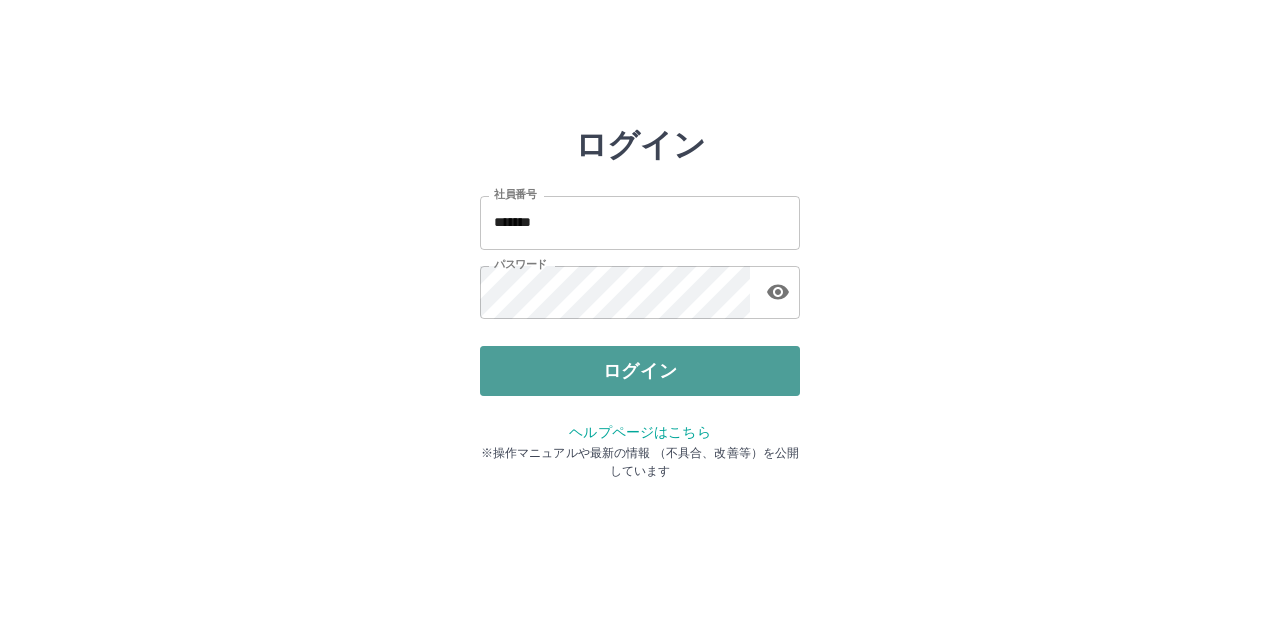 click on "ログイン" at bounding box center [640, 371] 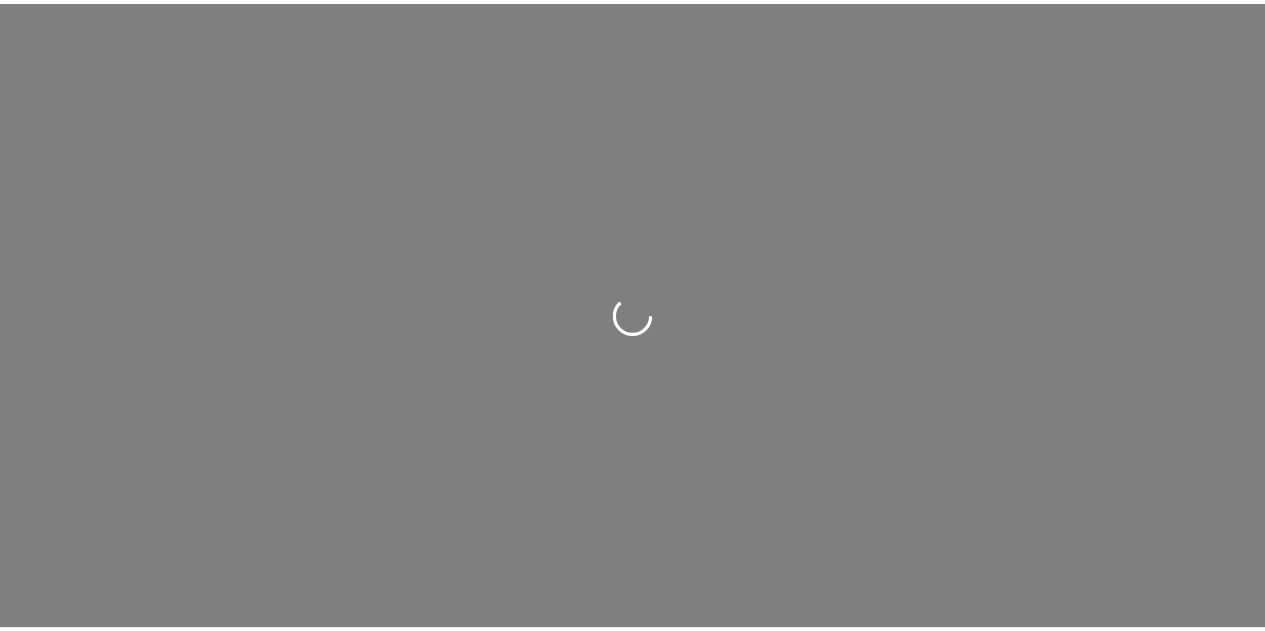 scroll, scrollTop: 0, scrollLeft: 0, axis: both 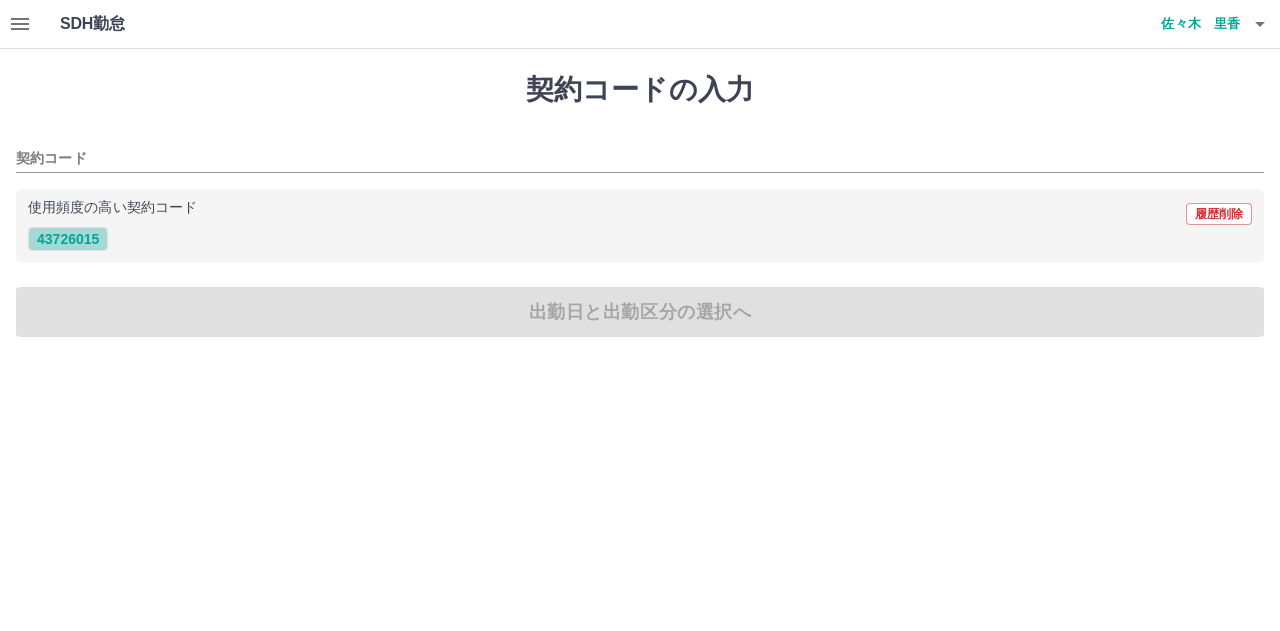 click on "43726015" at bounding box center (68, 239) 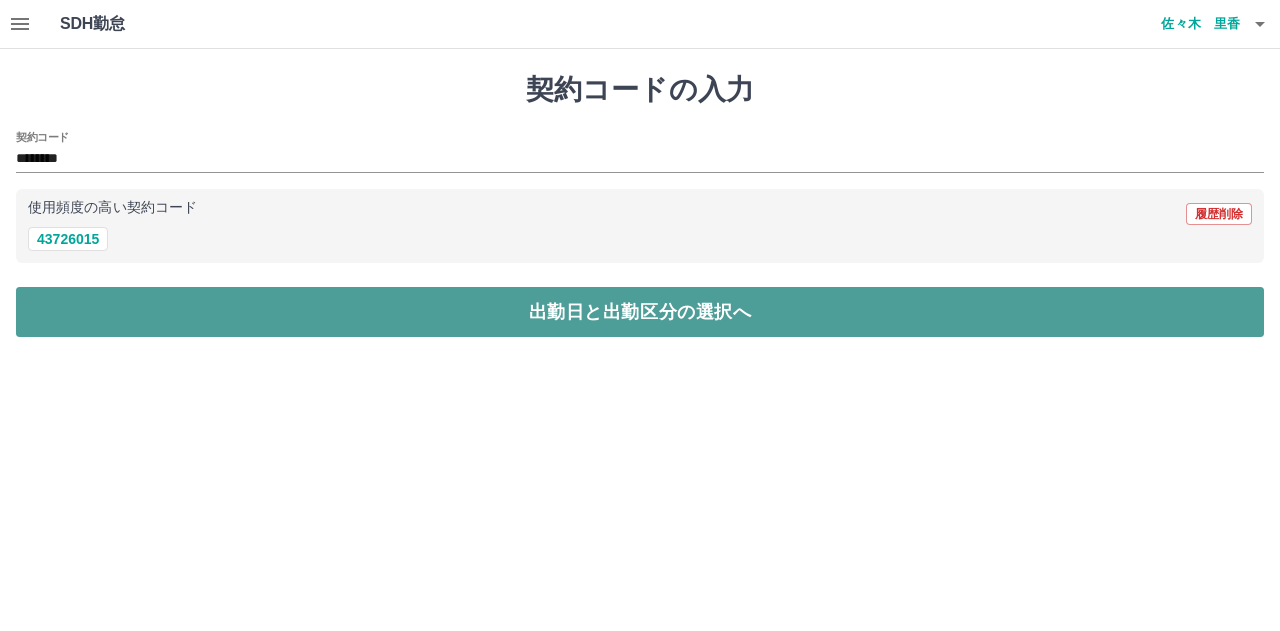click on "出勤日と出勤区分の選択へ" at bounding box center (640, 312) 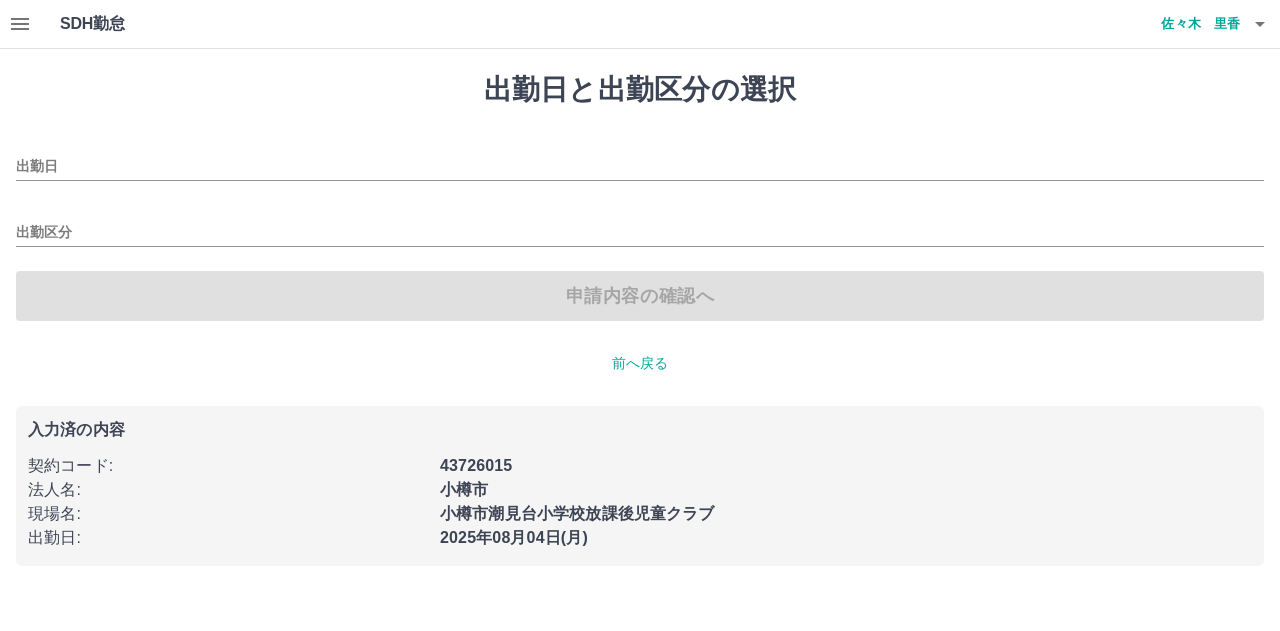 type on "**********" 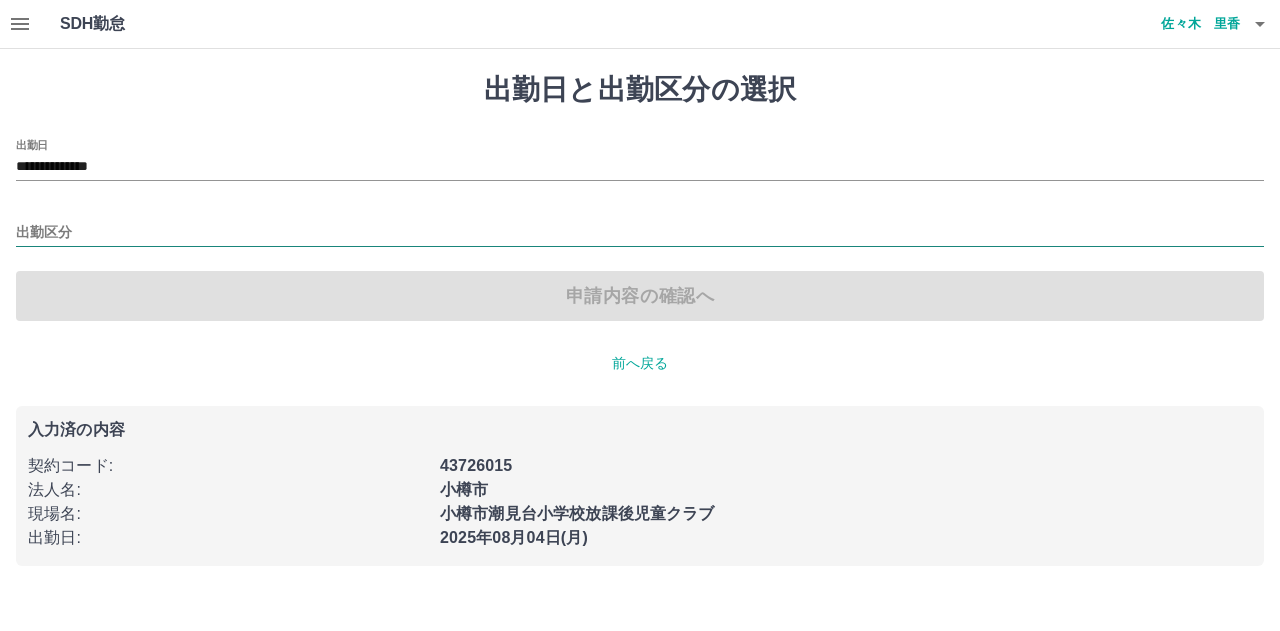click on "出勤区分" at bounding box center [640, 233] 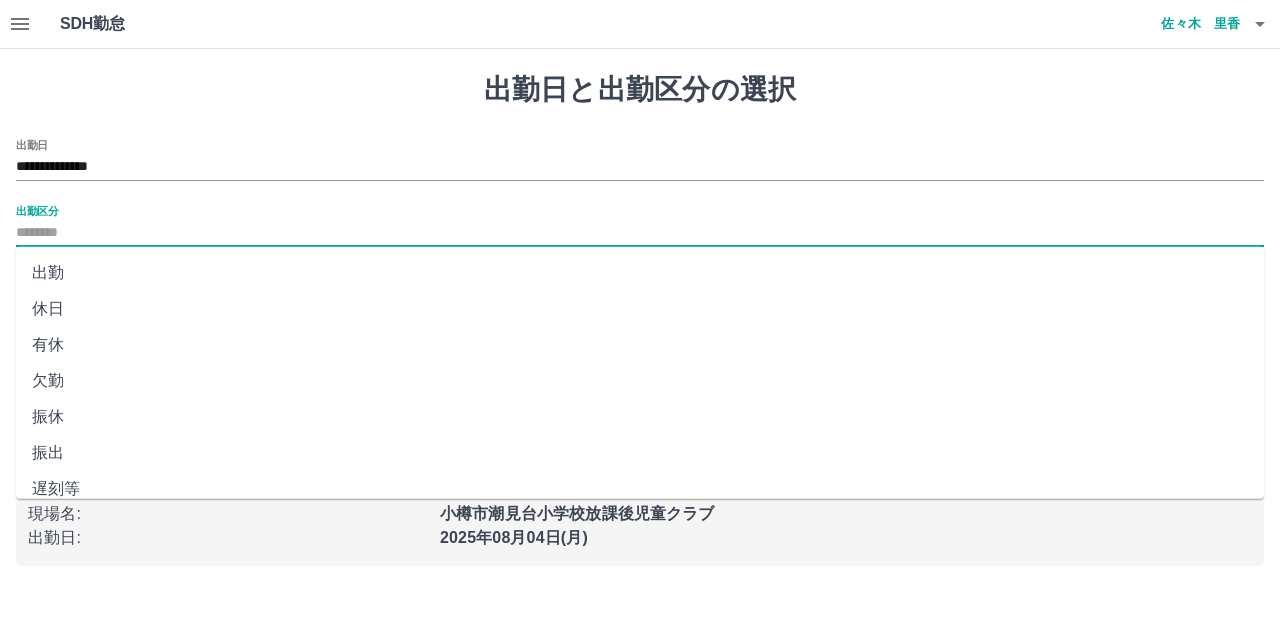 click on "出勤" at bounding box center (640, 273) 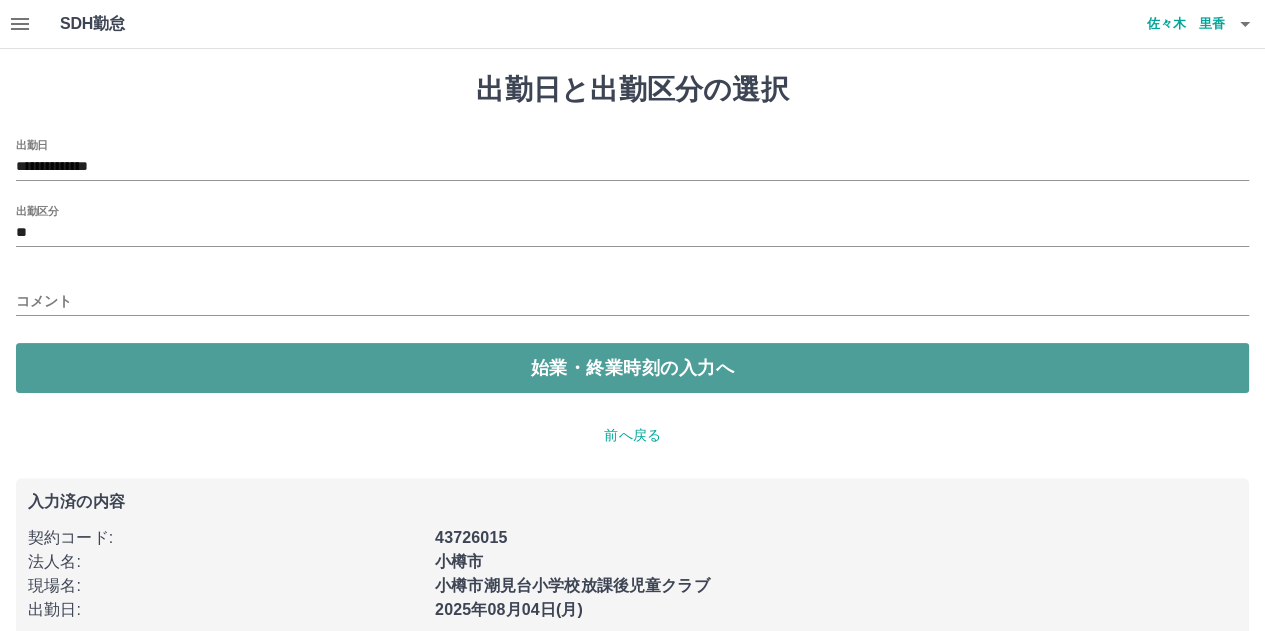 click on "始業・終業時刻の入力へ" at bounding box center (632, 368) 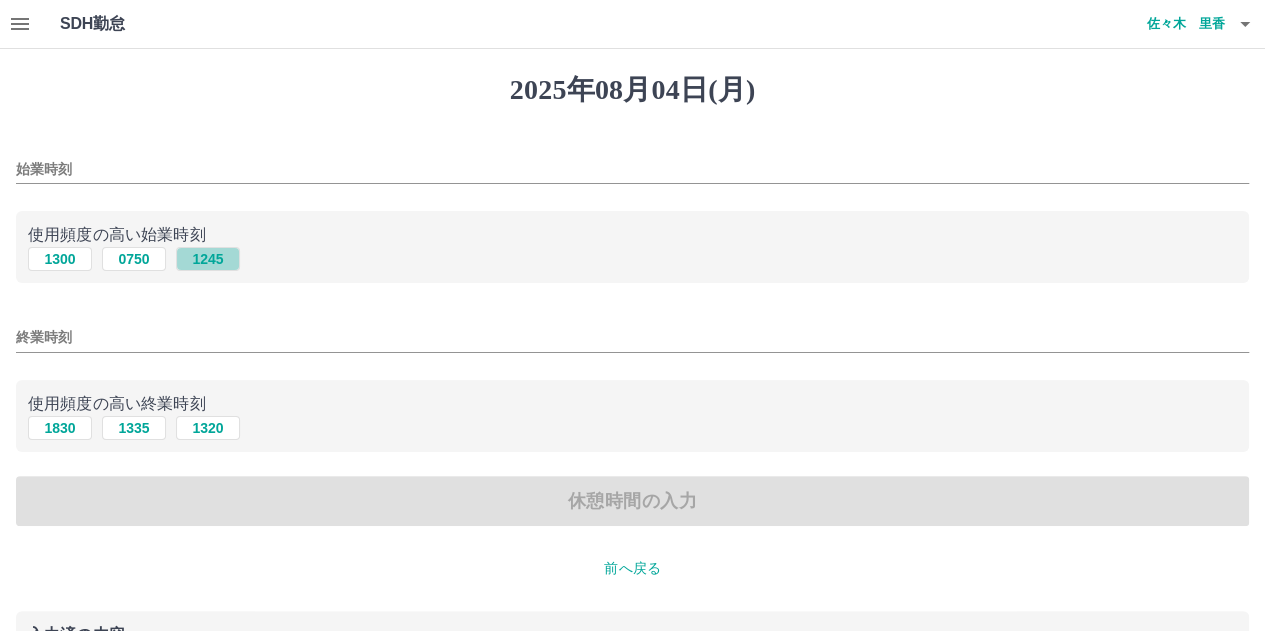 drag, startPoint x: 217, startPoint y: 263, endPoint x: 173, endPoint y: 287, distance: 50.119858 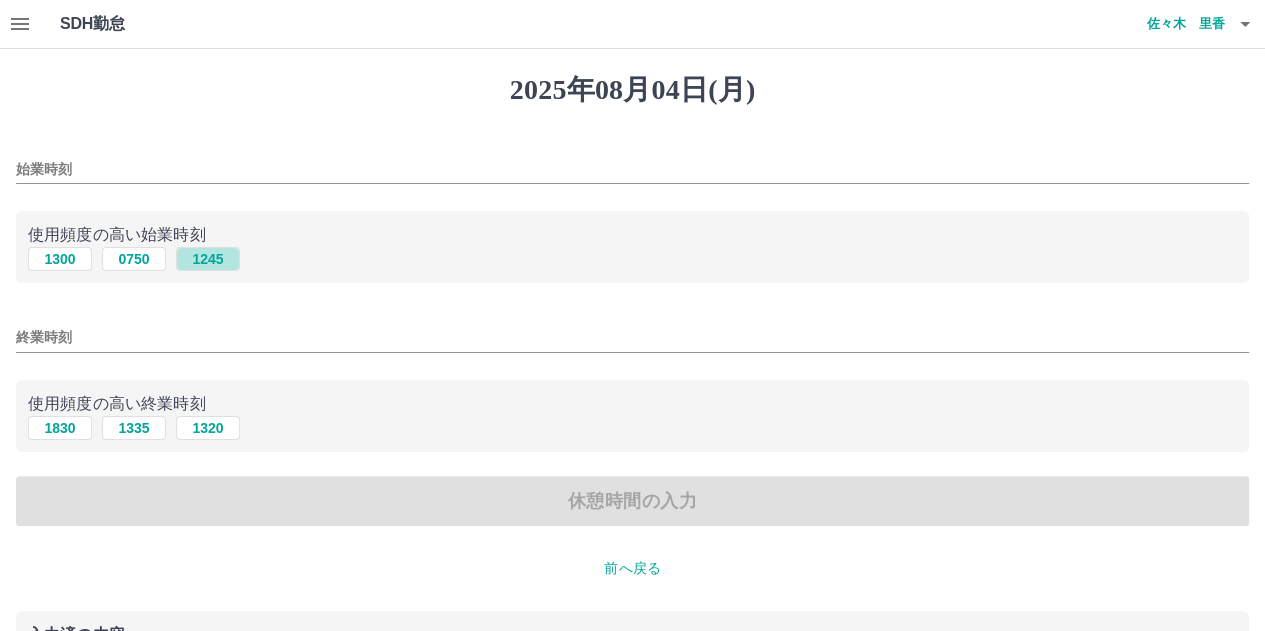 click on "1245" at bounding box center [208, 259] 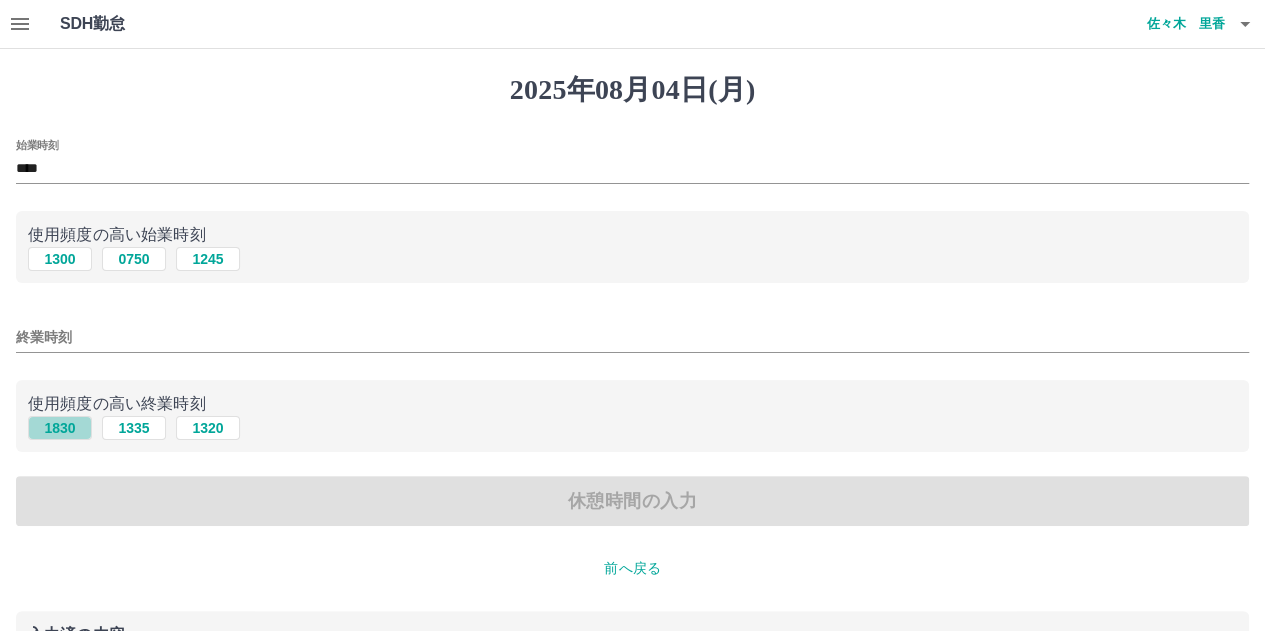 drag, startPoint x: 56, startPoint y: 421, endPoint x: 82, endPoint y: 449, distance: 38.209946 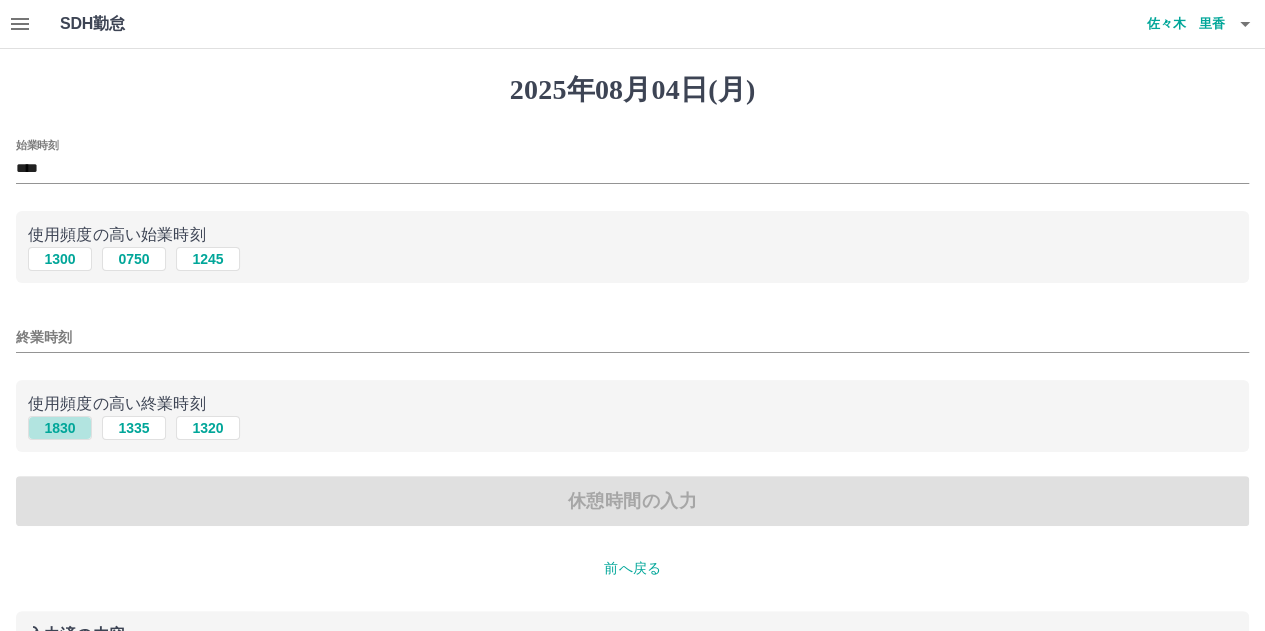 click on "1830" at bounding box center (60, 428) 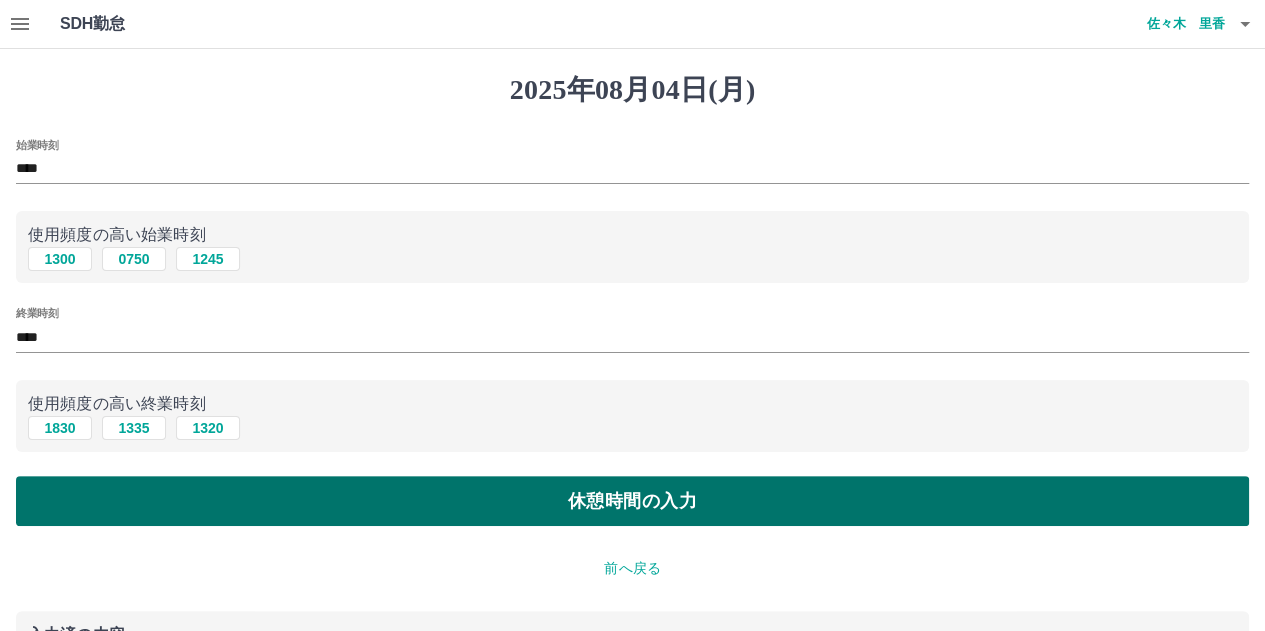 click on "休憩時間の入力" at bounding box center (632, 501) 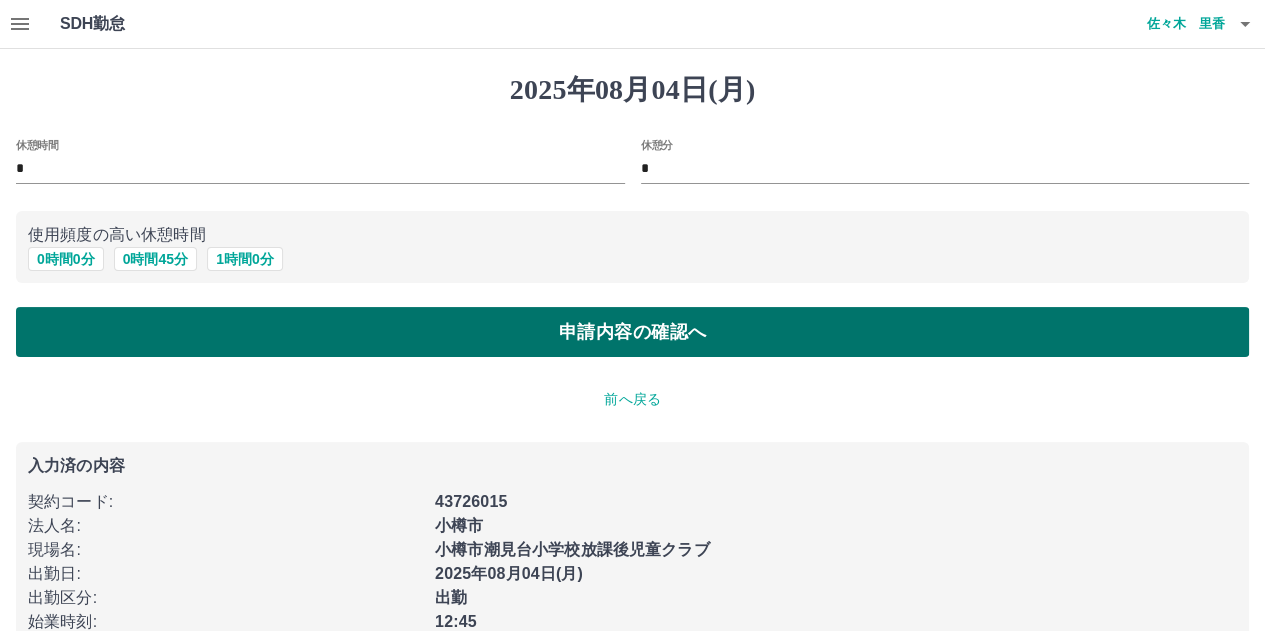 click on "申請内容の確認へ" at bounding box center (632, 332) 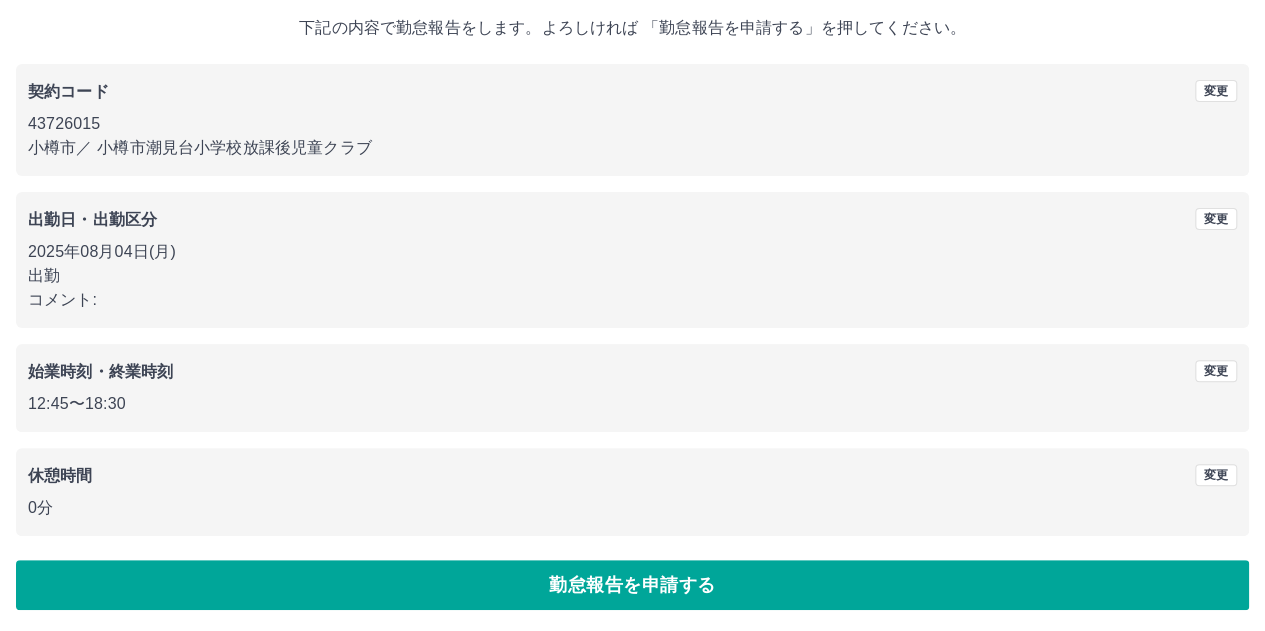 scroll, scrollTop: 116, scrollLeft: 0, axis: vertical 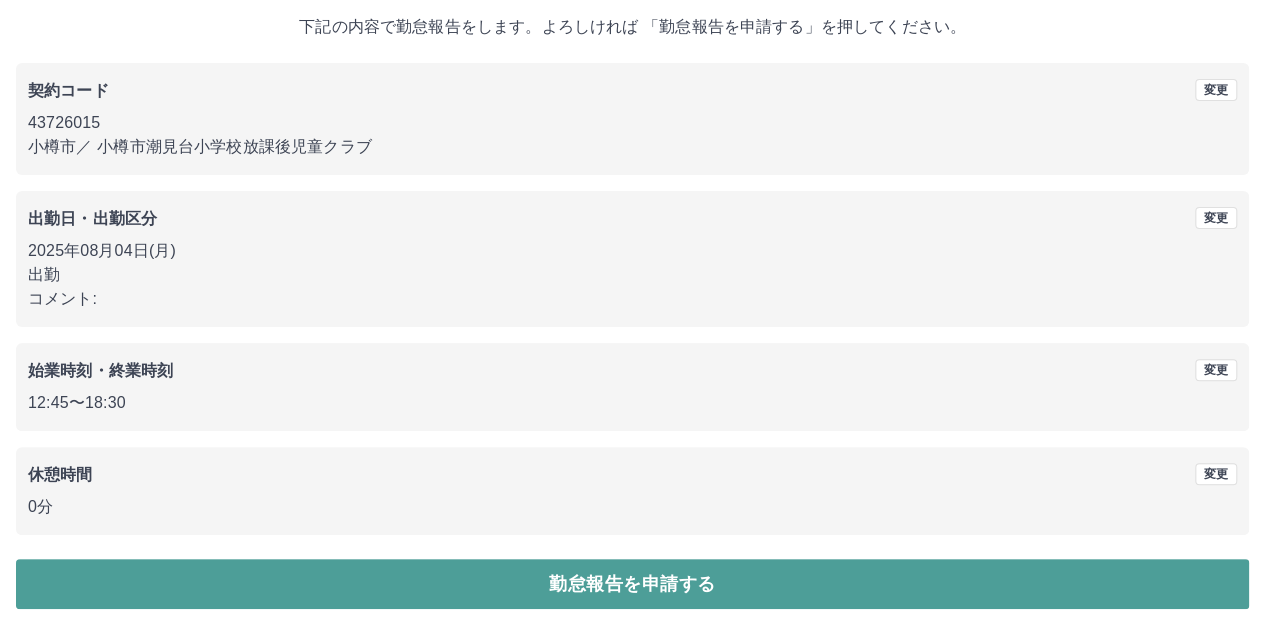 click on "勤怠報告を申請する" at bounding box center (632, 584) 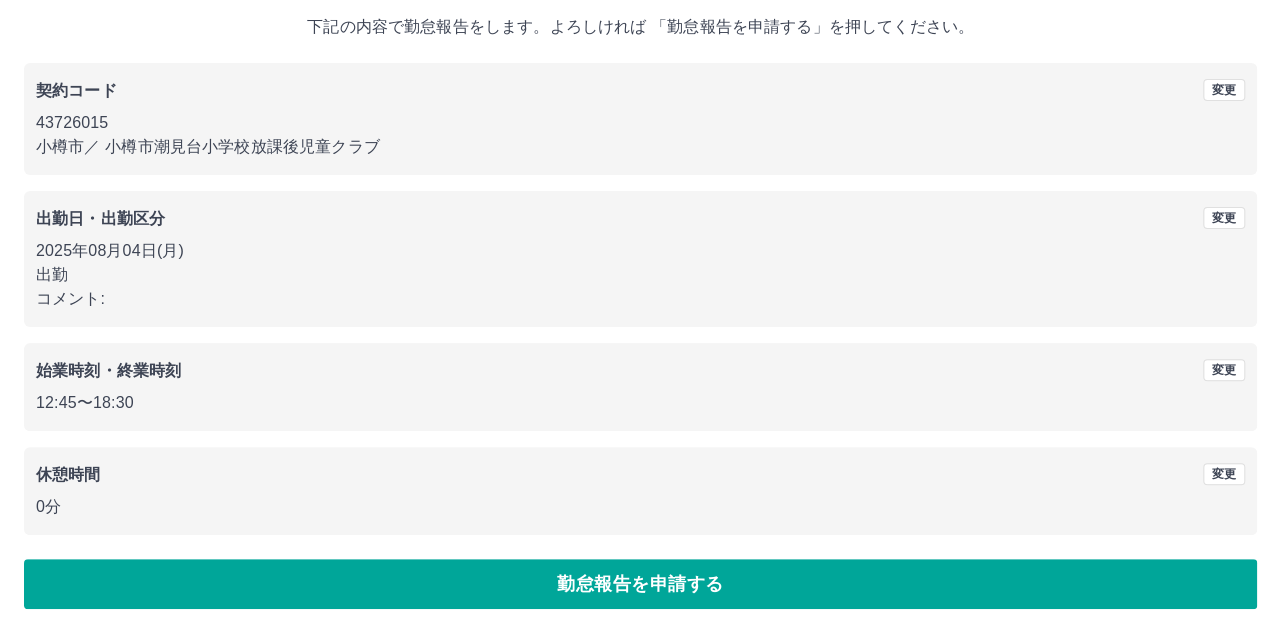 scroll, scrollTop: 0, scrollLeft: 0, axis: both 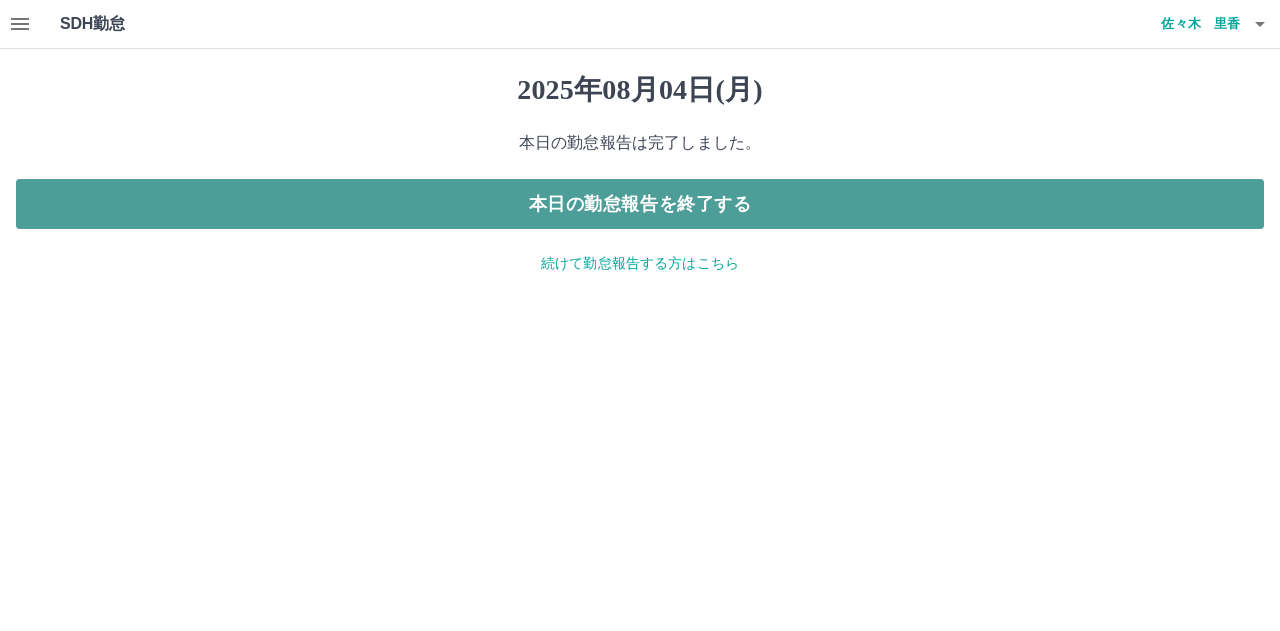 click on "本日の勤怠報告を終了する" at bounding box center (640, 204) 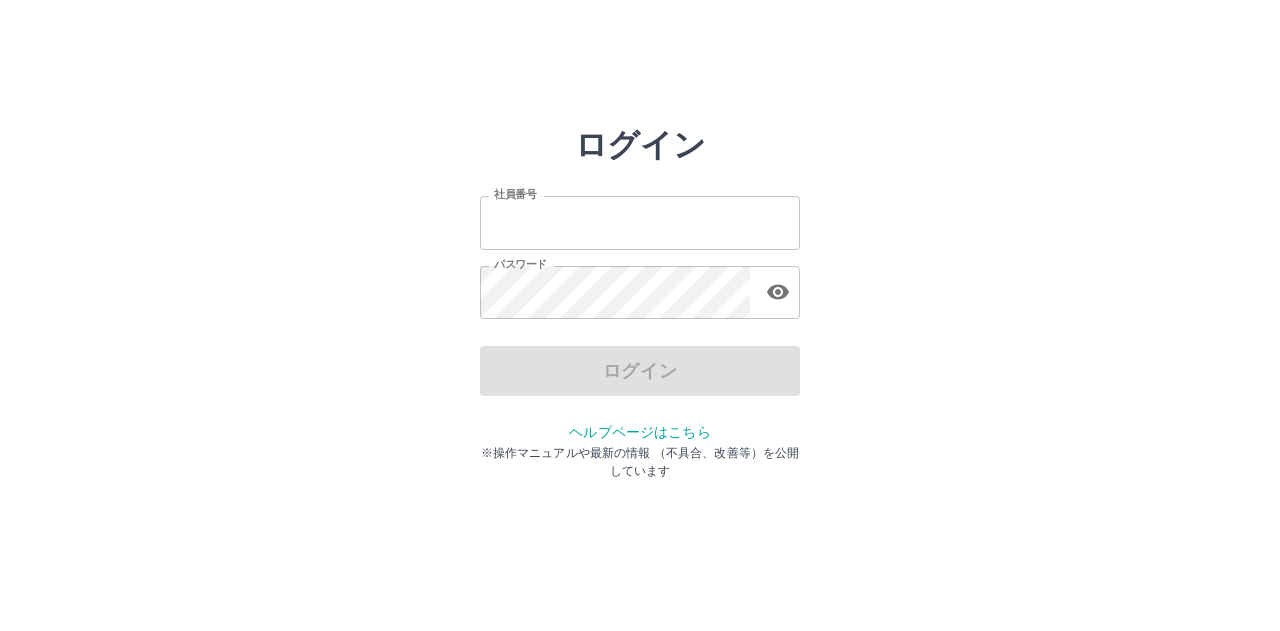 scroll, scrollTop: 0, scrollLeft: 0, axis: both 